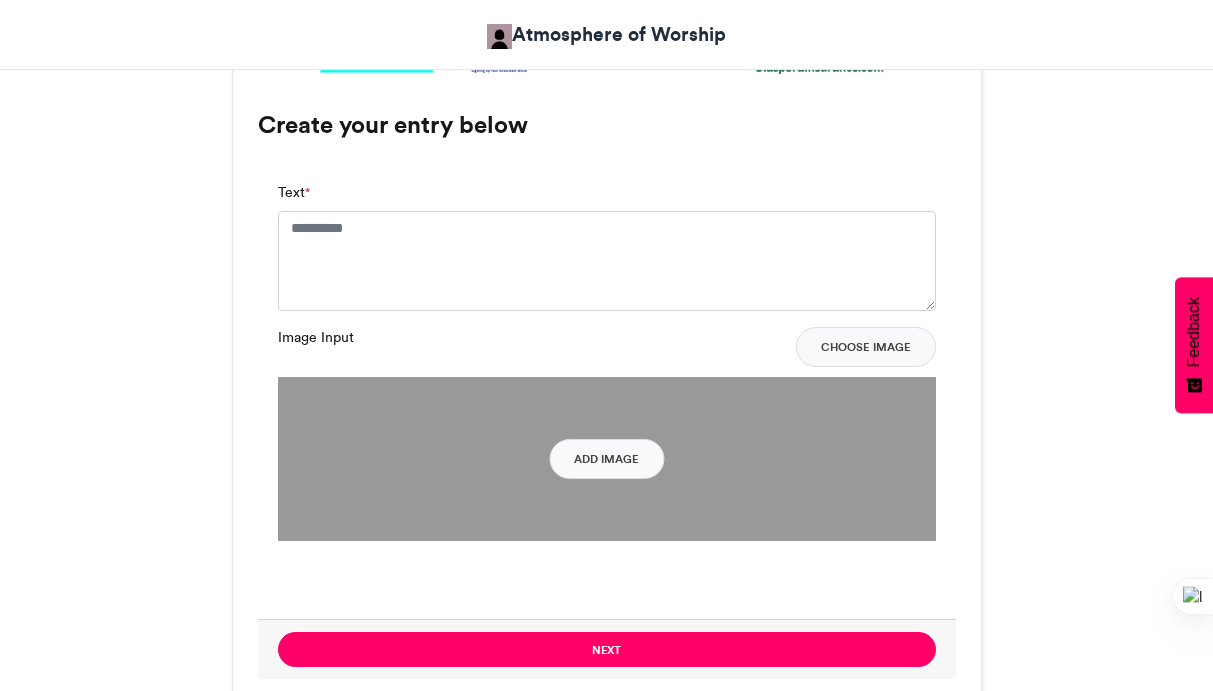 scroll, scrollTop: 1477, scrollLeft: 0, axis: vertical 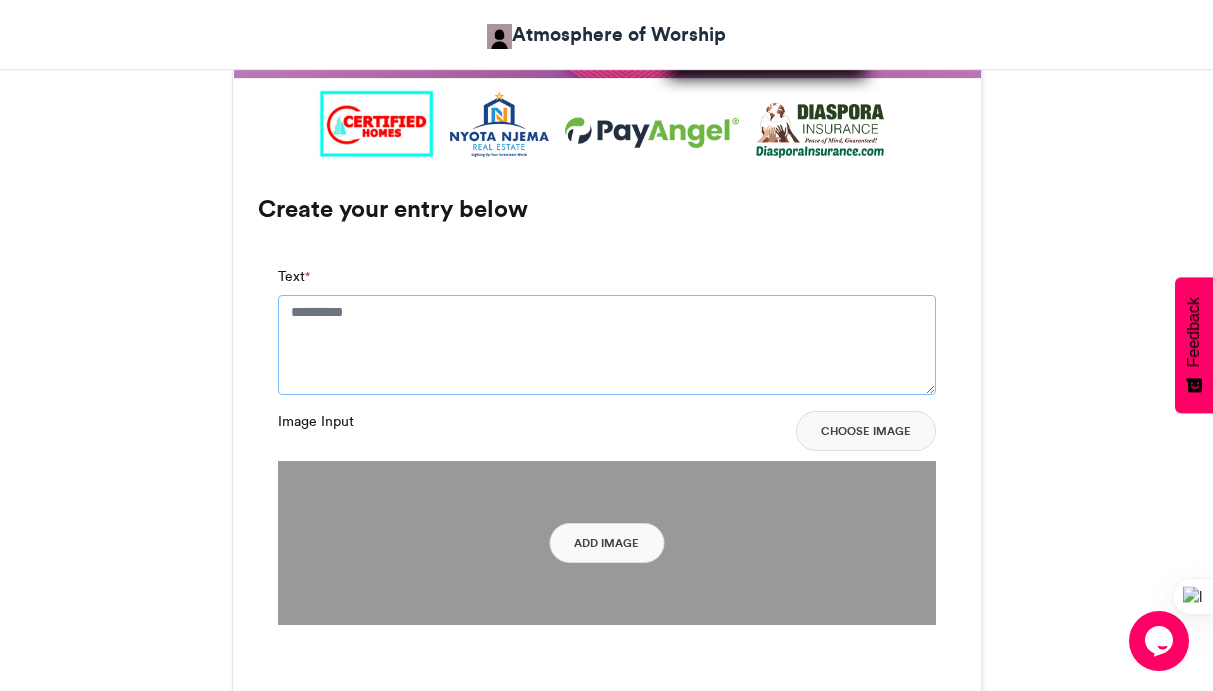 click on "Text  *" at bounding box center (607, 345) 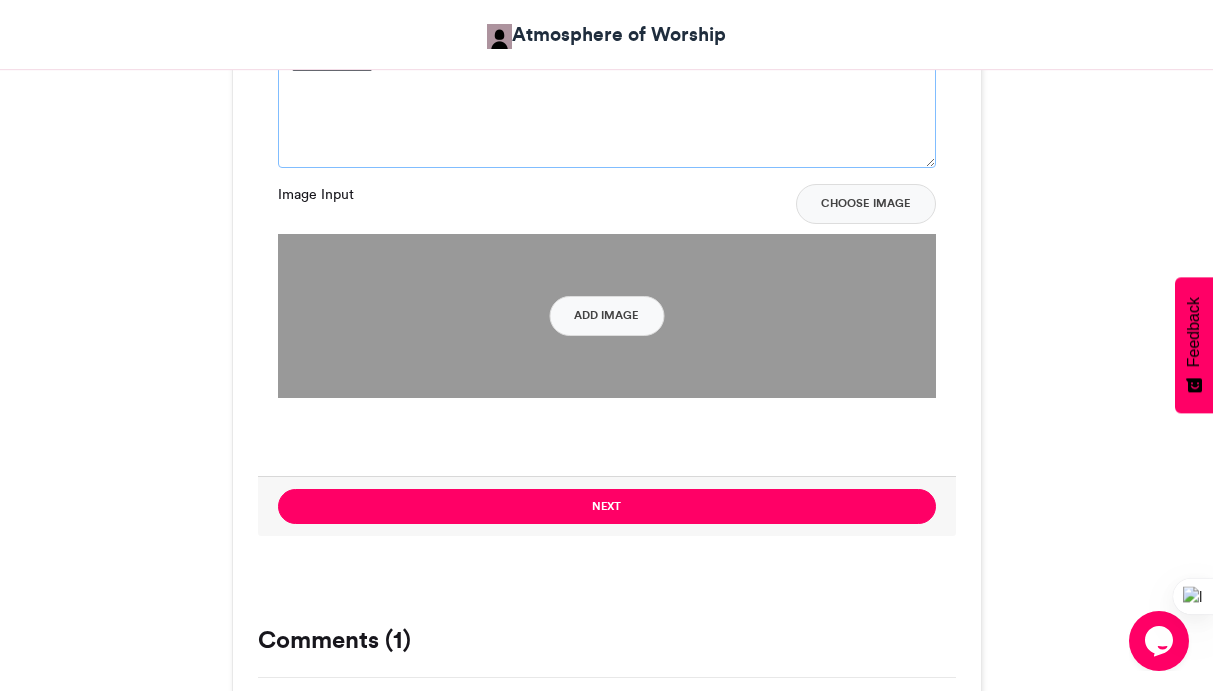 scroll, scrollTop: 1670, scrollLeft: 0, axis: vertical 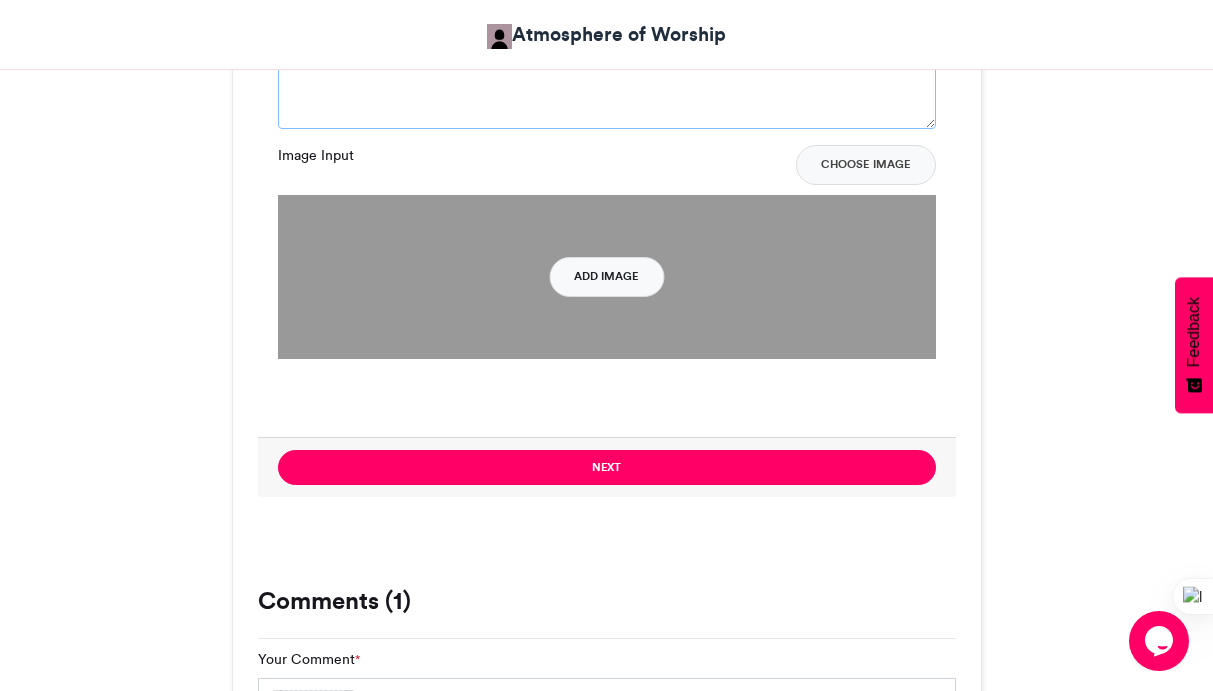 type on "**********" 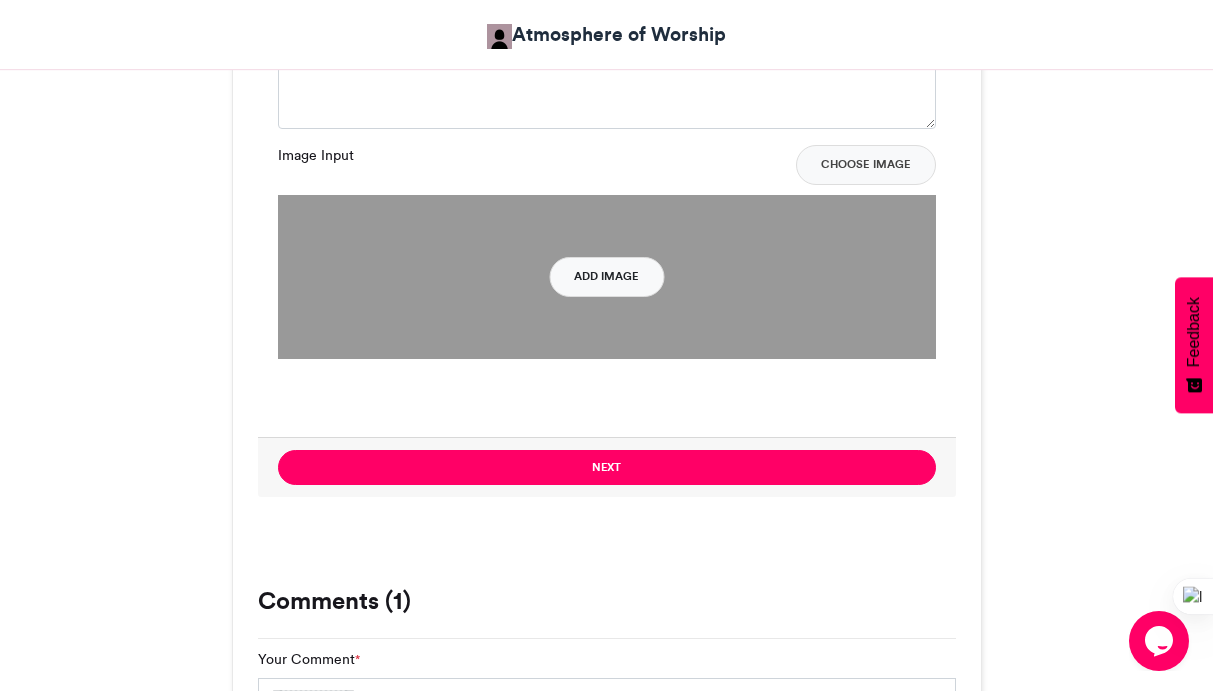 click on "Add Image" at bounding box center [606, 277] 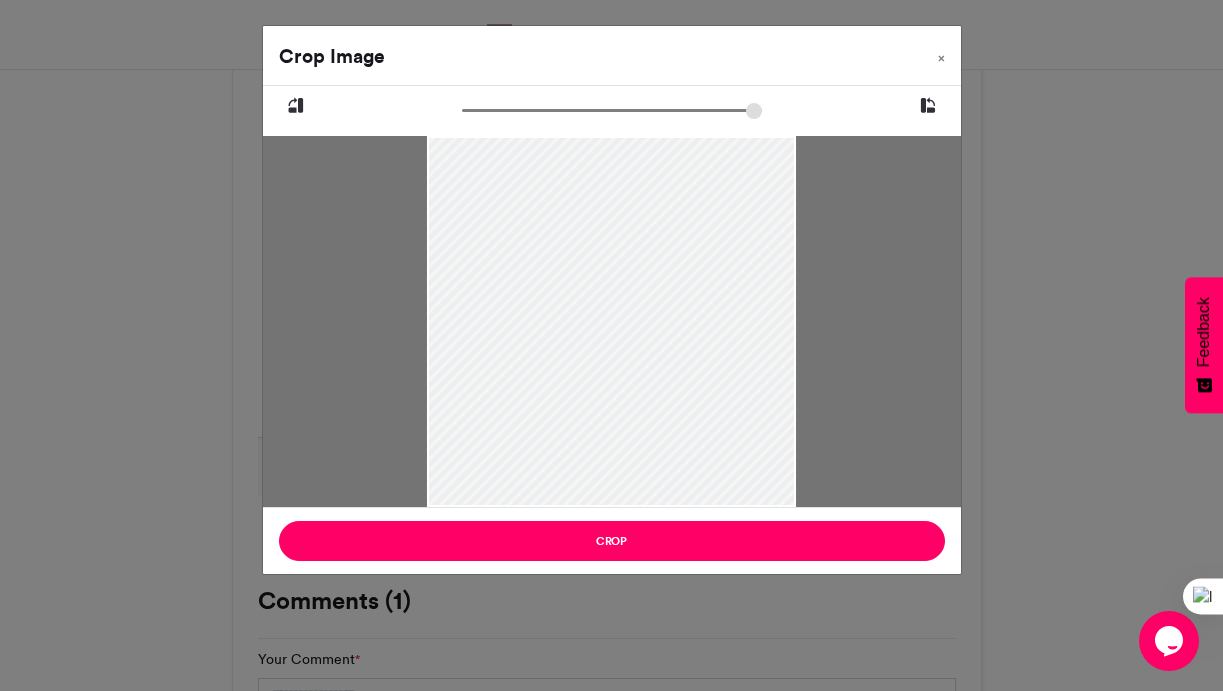 click at bounding box center [612, 110] 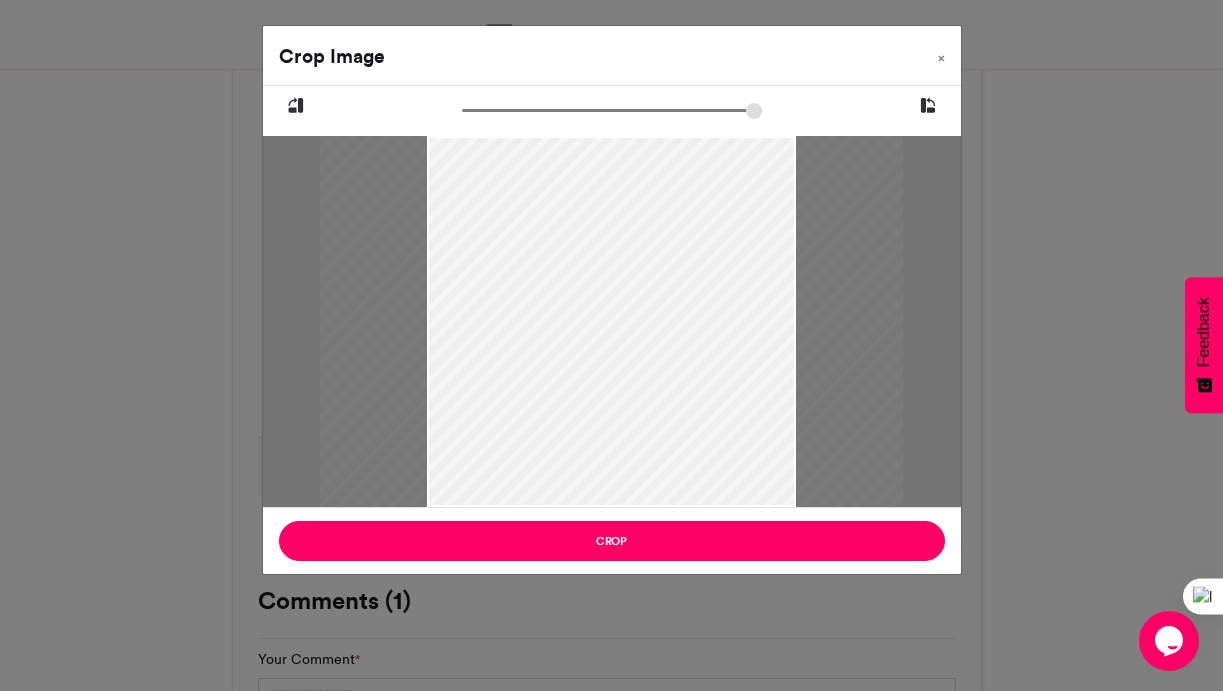 type on "******" 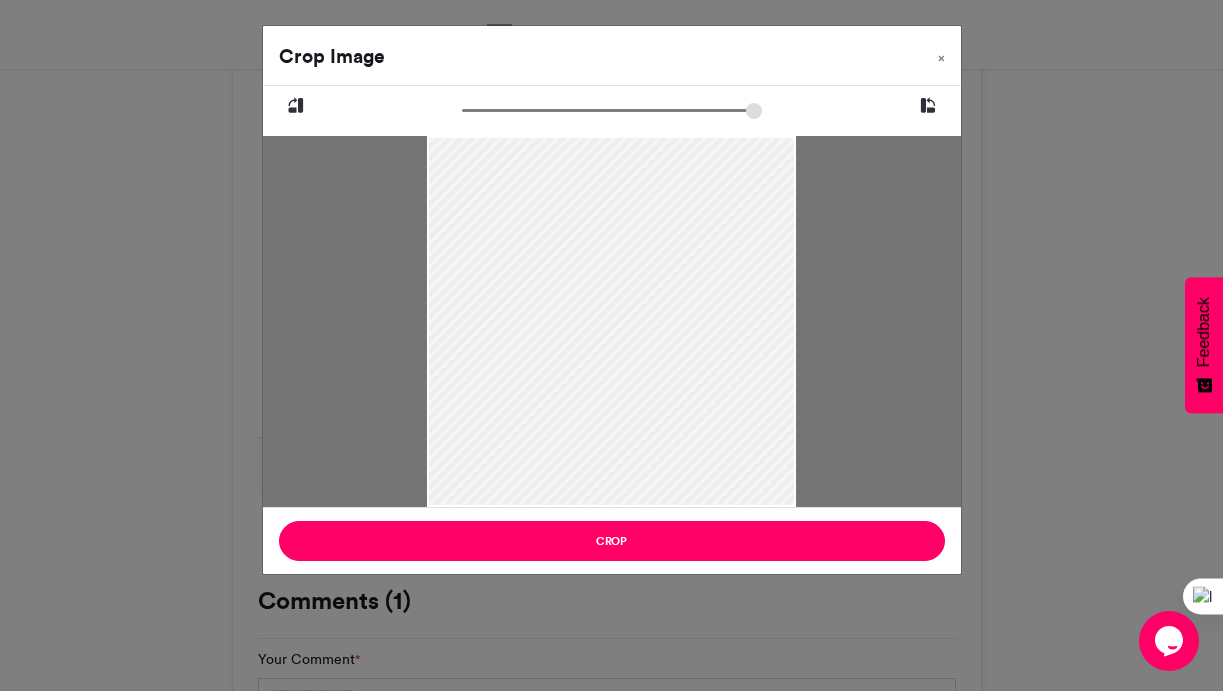 drag, startPoint x: 475, startPoint y: 102, endPoint x: 435, endPoint y: 102, distance: 40 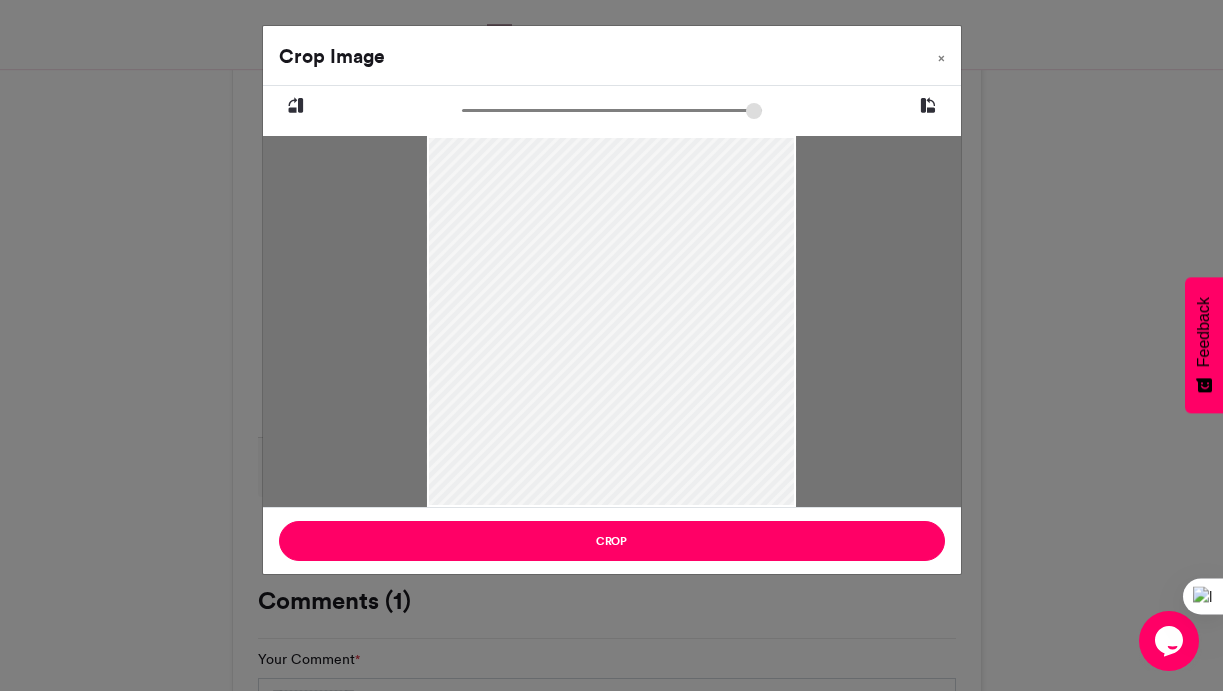click at bounding box center [611, 321] 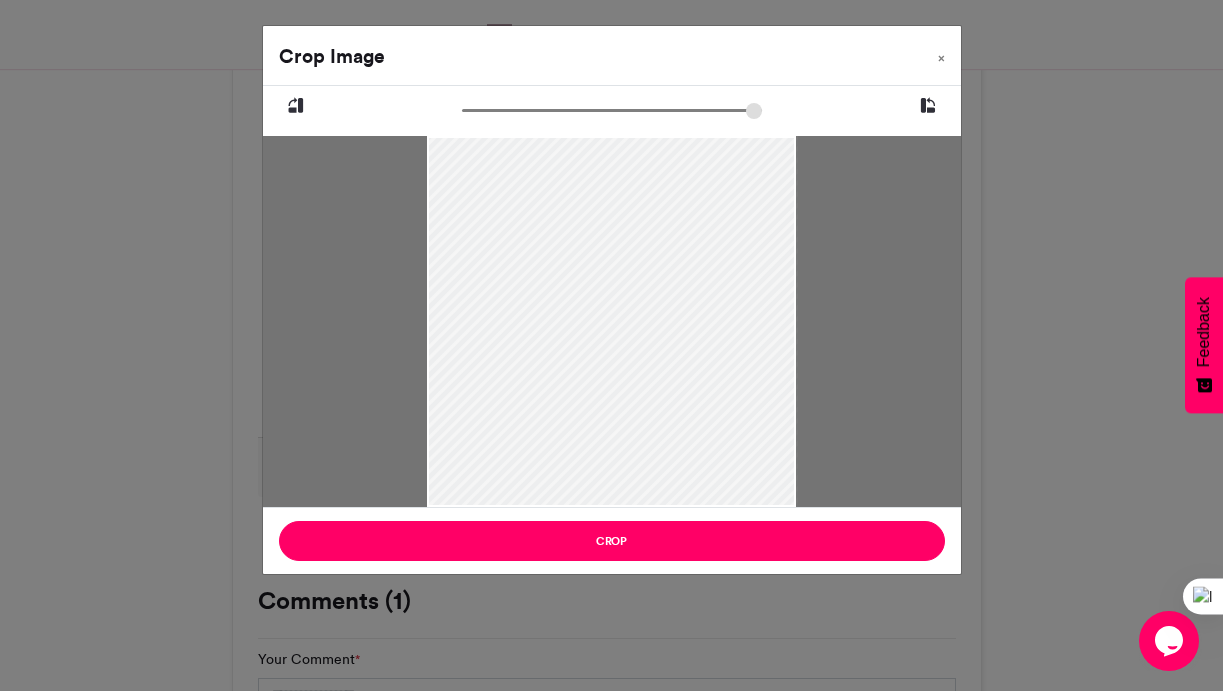 drag, startPoint x: 733, startPoint y: 414, endPoint x: 734, endPoint y: 340, distance: 74.00676 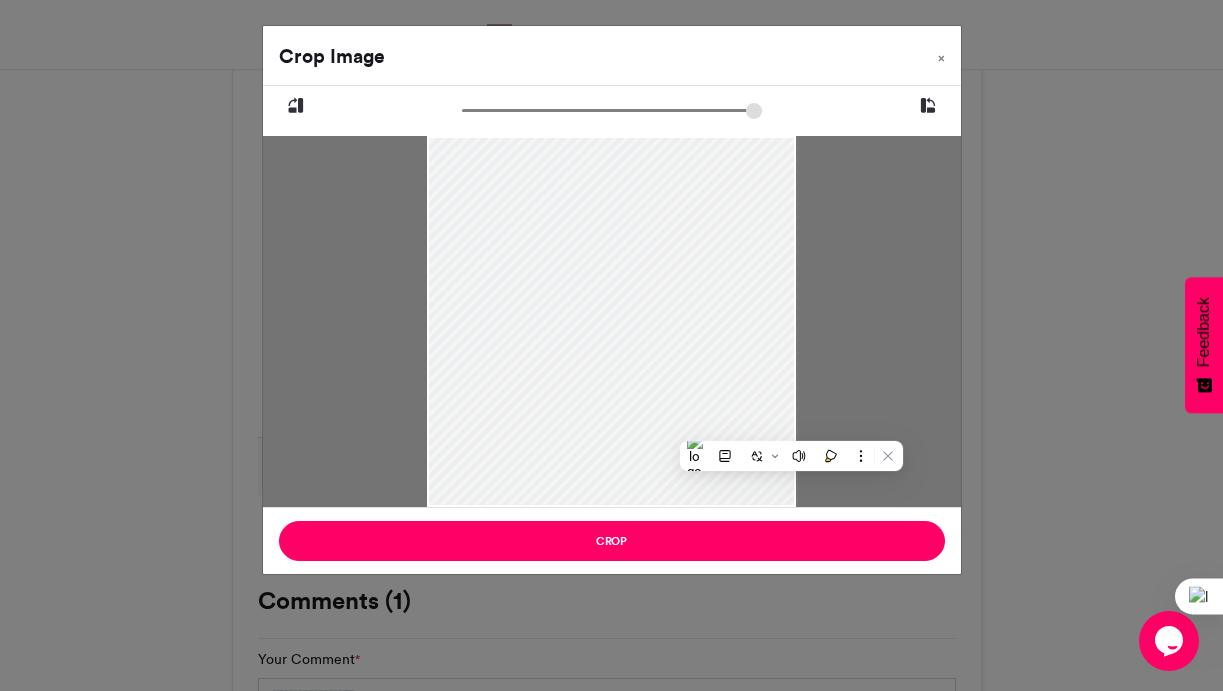 click at bounding box center [612, 321] 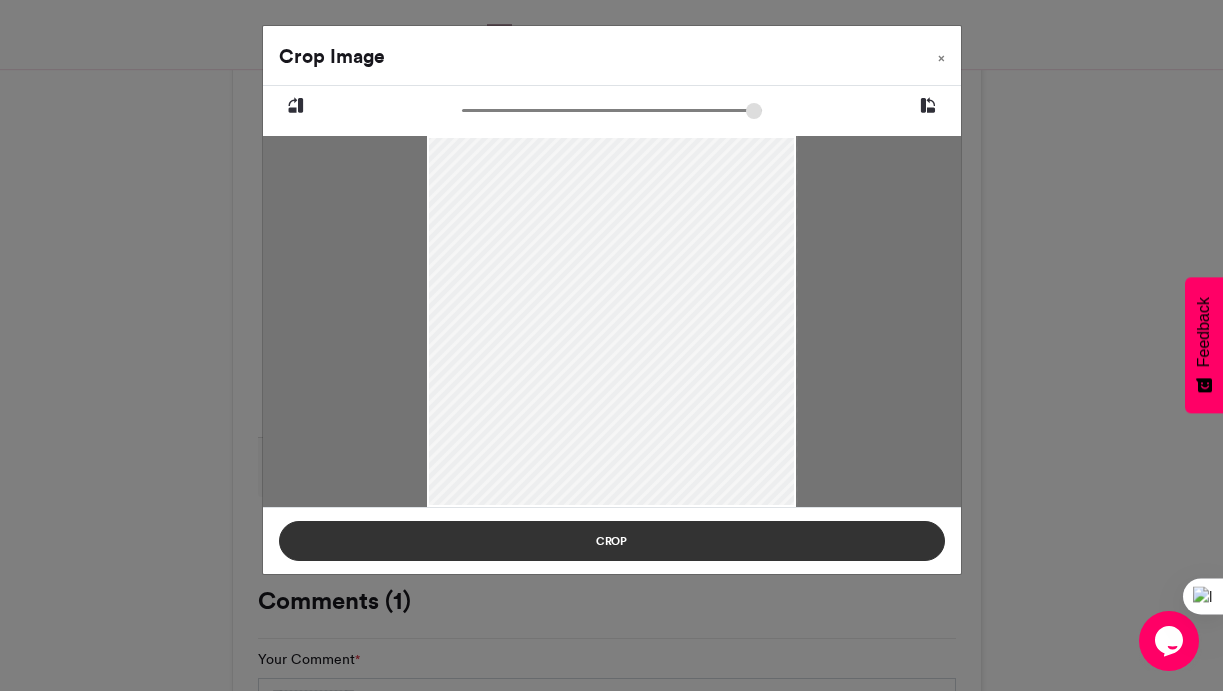click on "Crop" at bounding box center [612, 541] 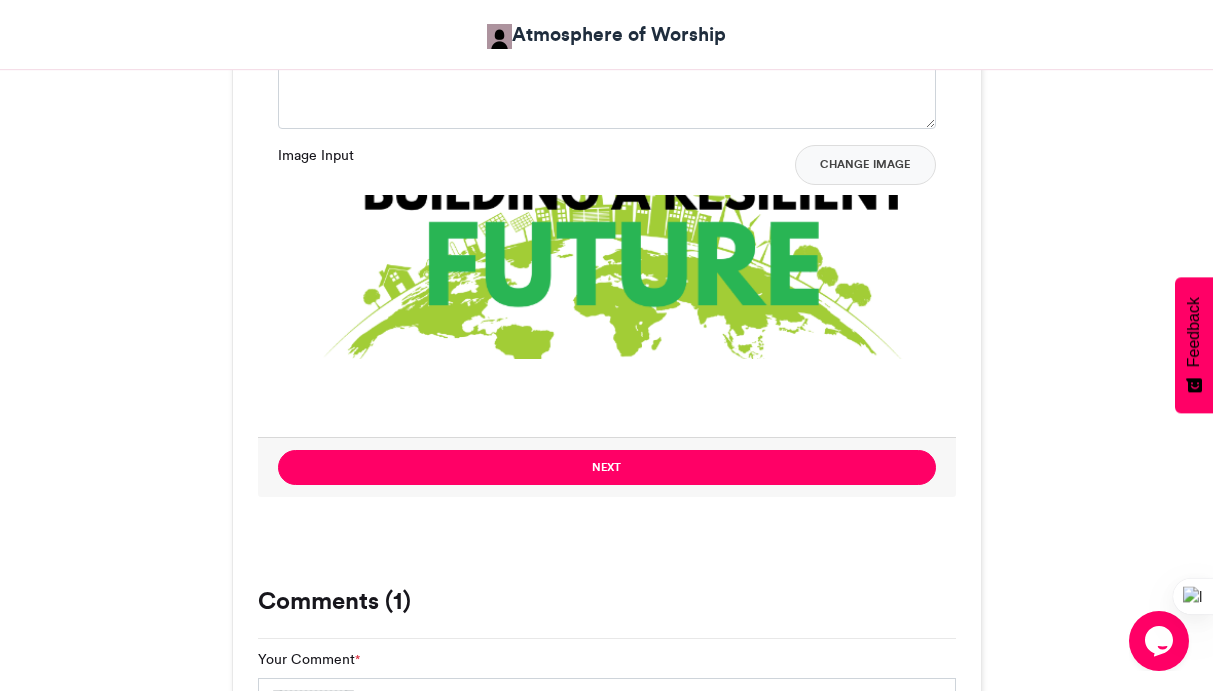 click at bounding box center (607, 525) 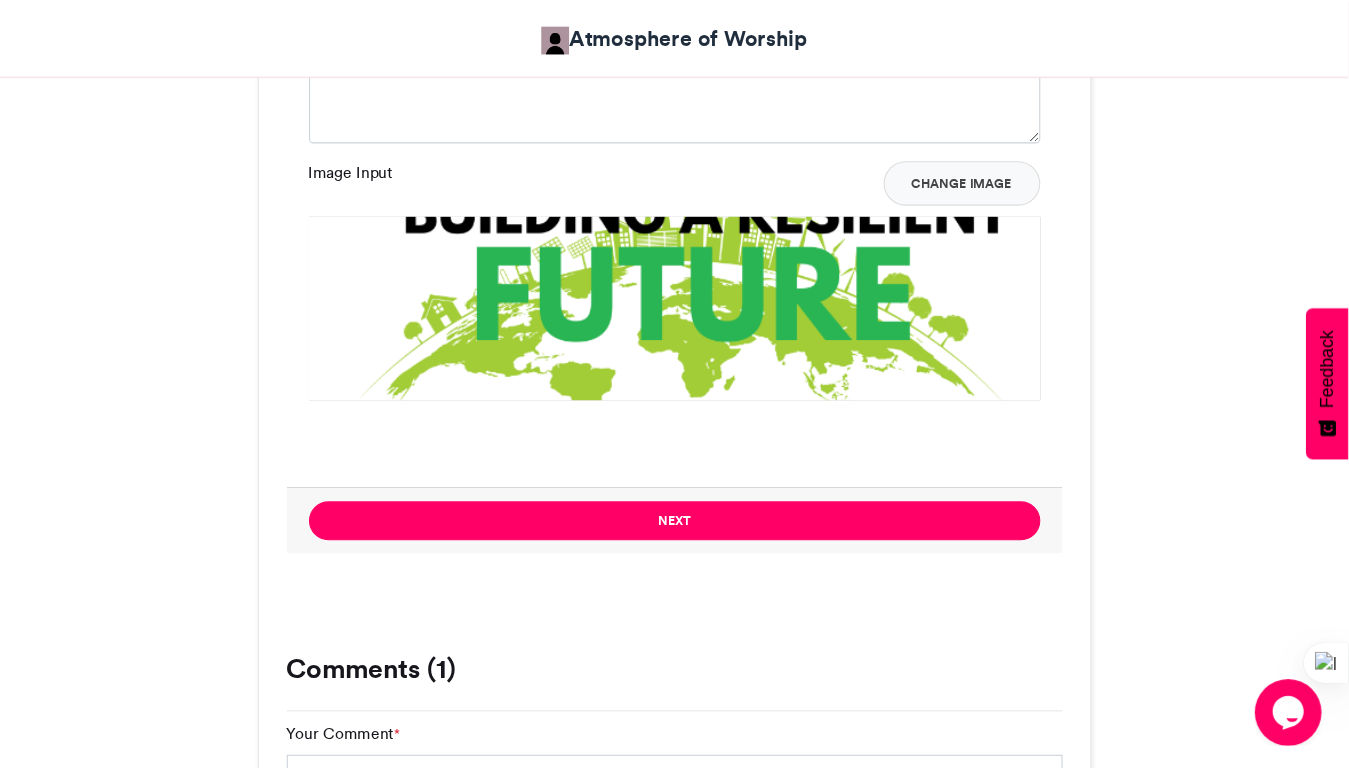 scroll, scrollTop: 1671, scrollLeft: 0, axis: vertical 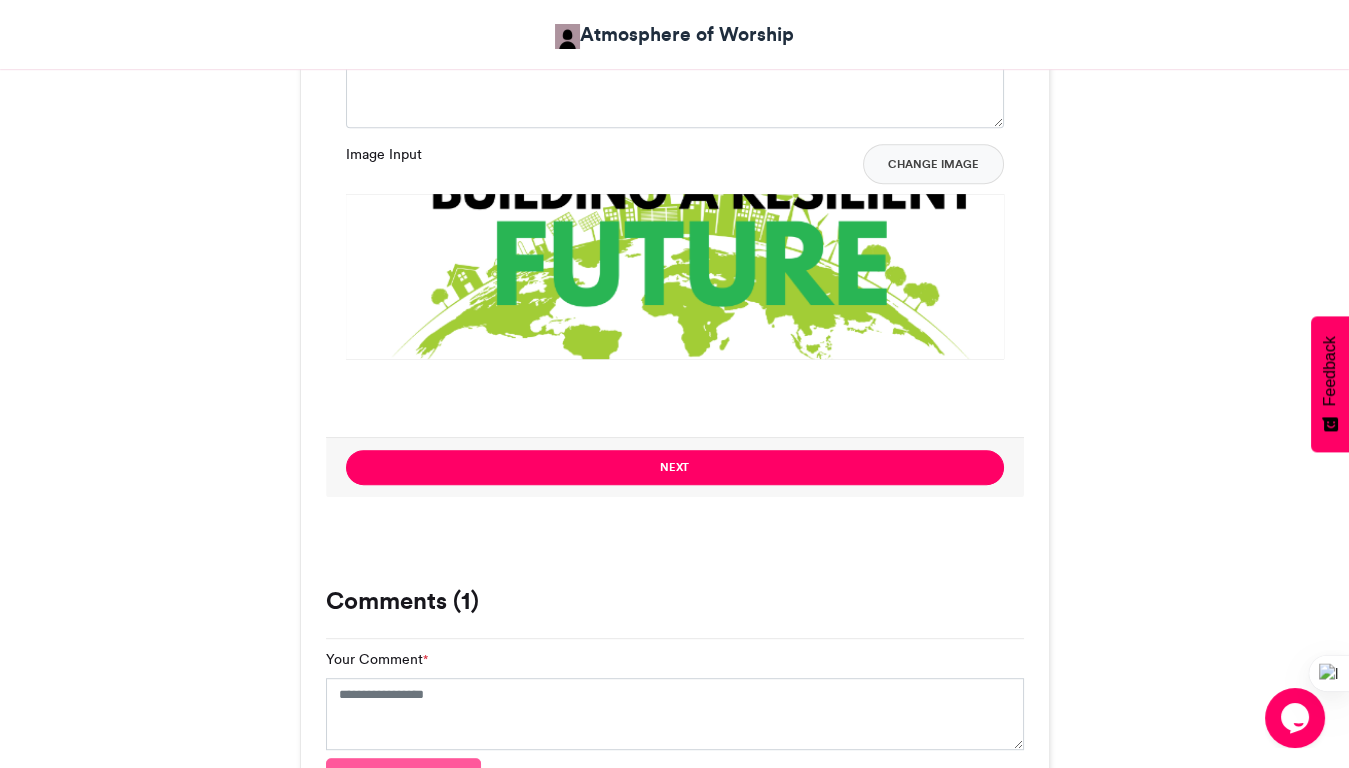 click at bounding box center [675, 524] 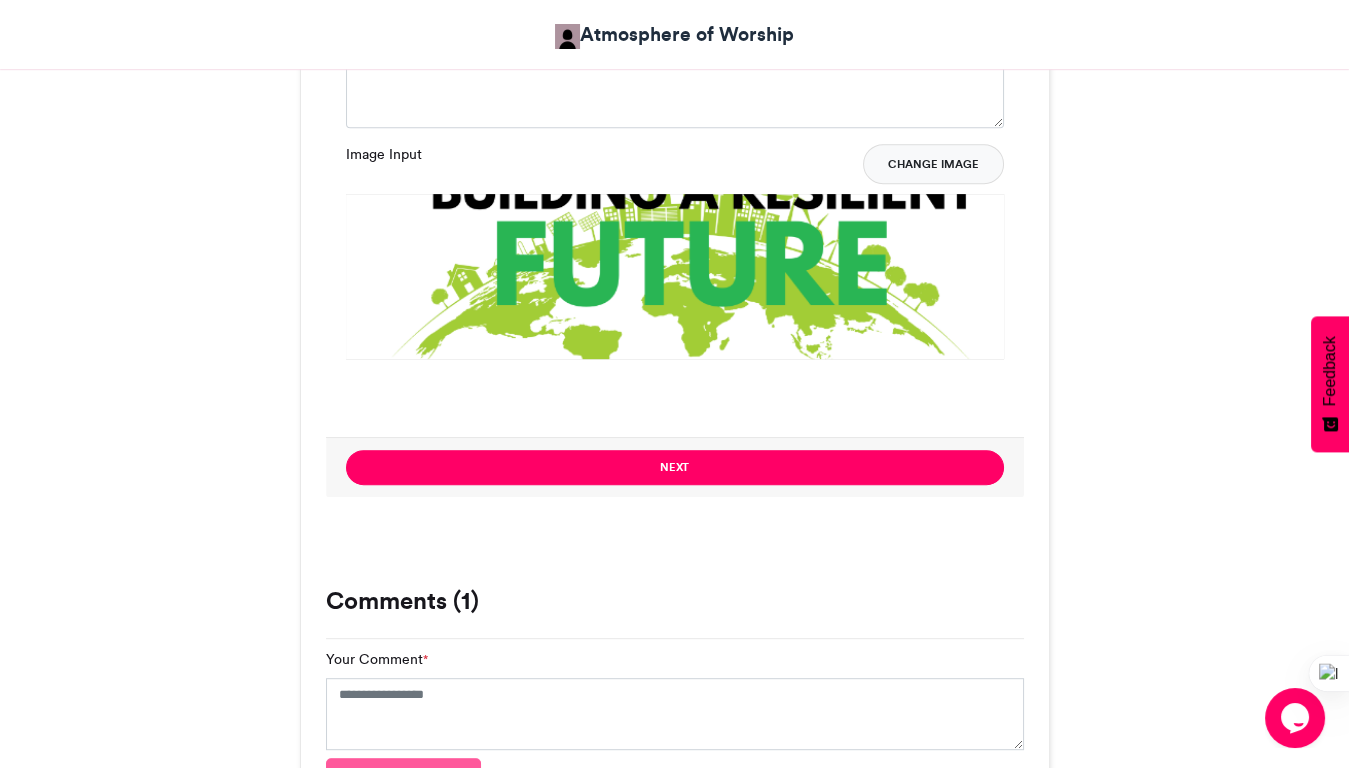 click on "Change Image" at bounding box center [933, 164] 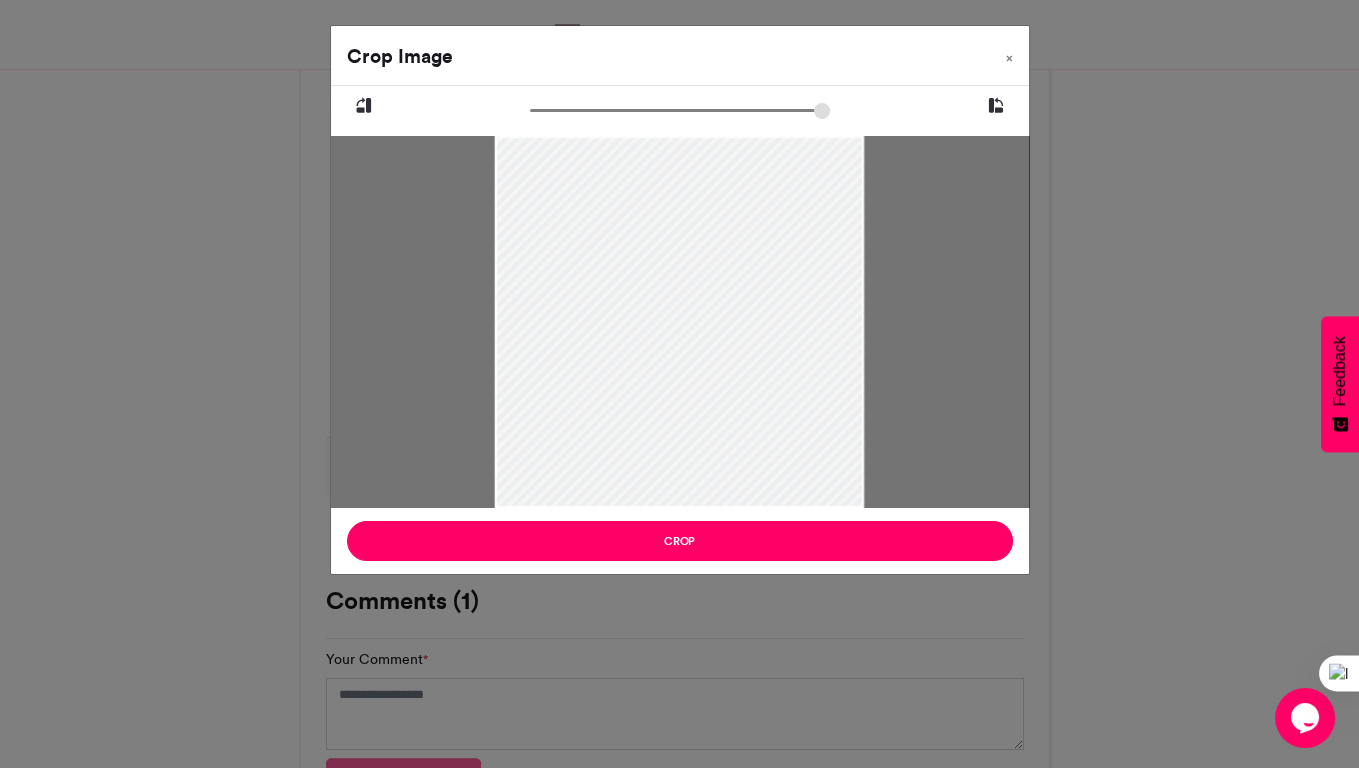click on "Crop Image
×
Crop" at bounding box center (679, 384) 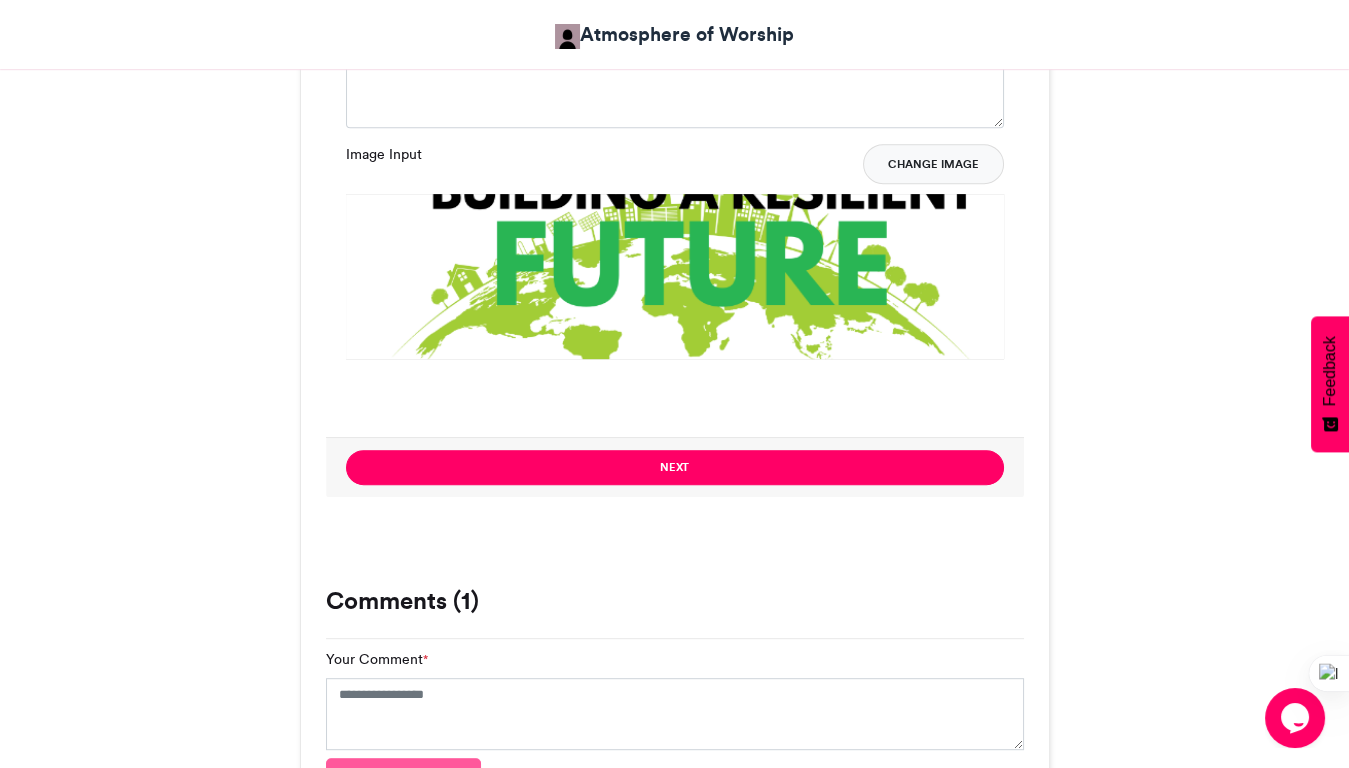 click on "Change Image" at bounding box center [933, 164] 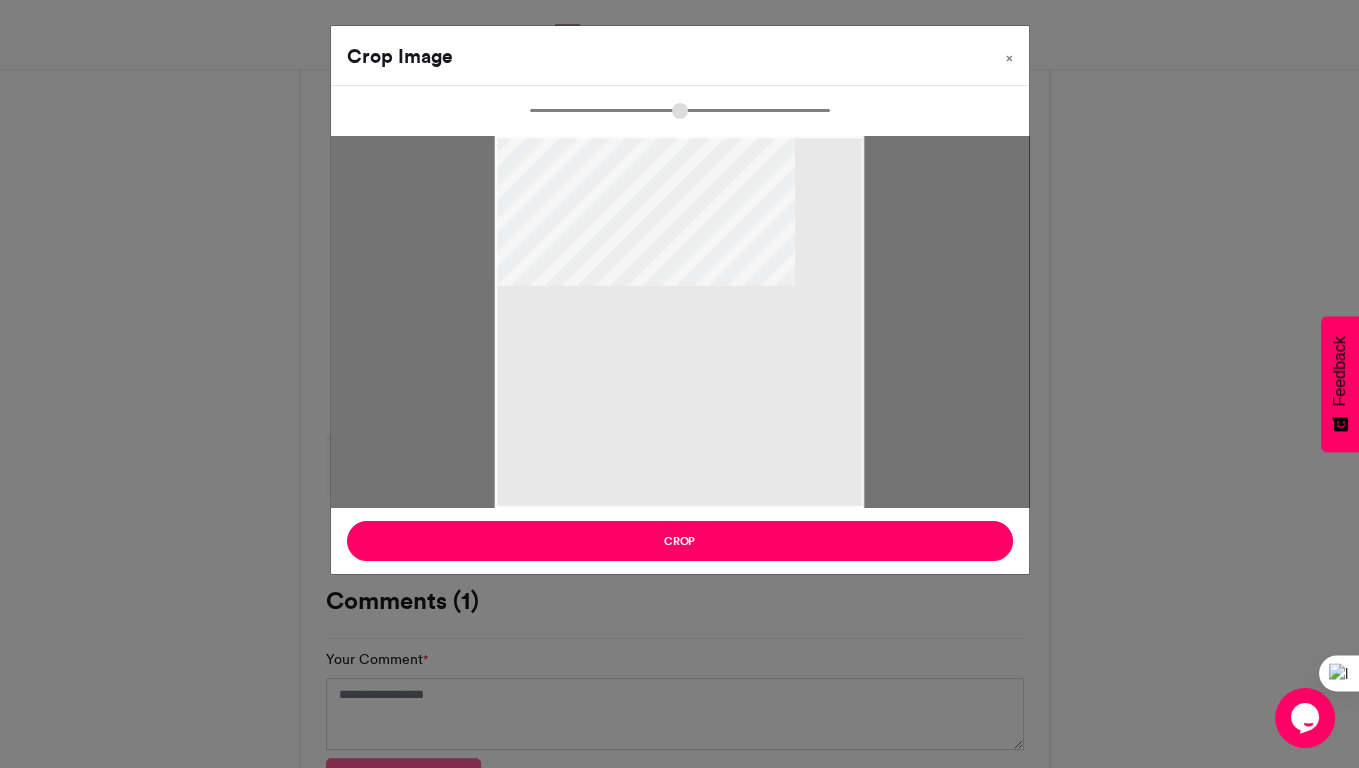 type on "******" 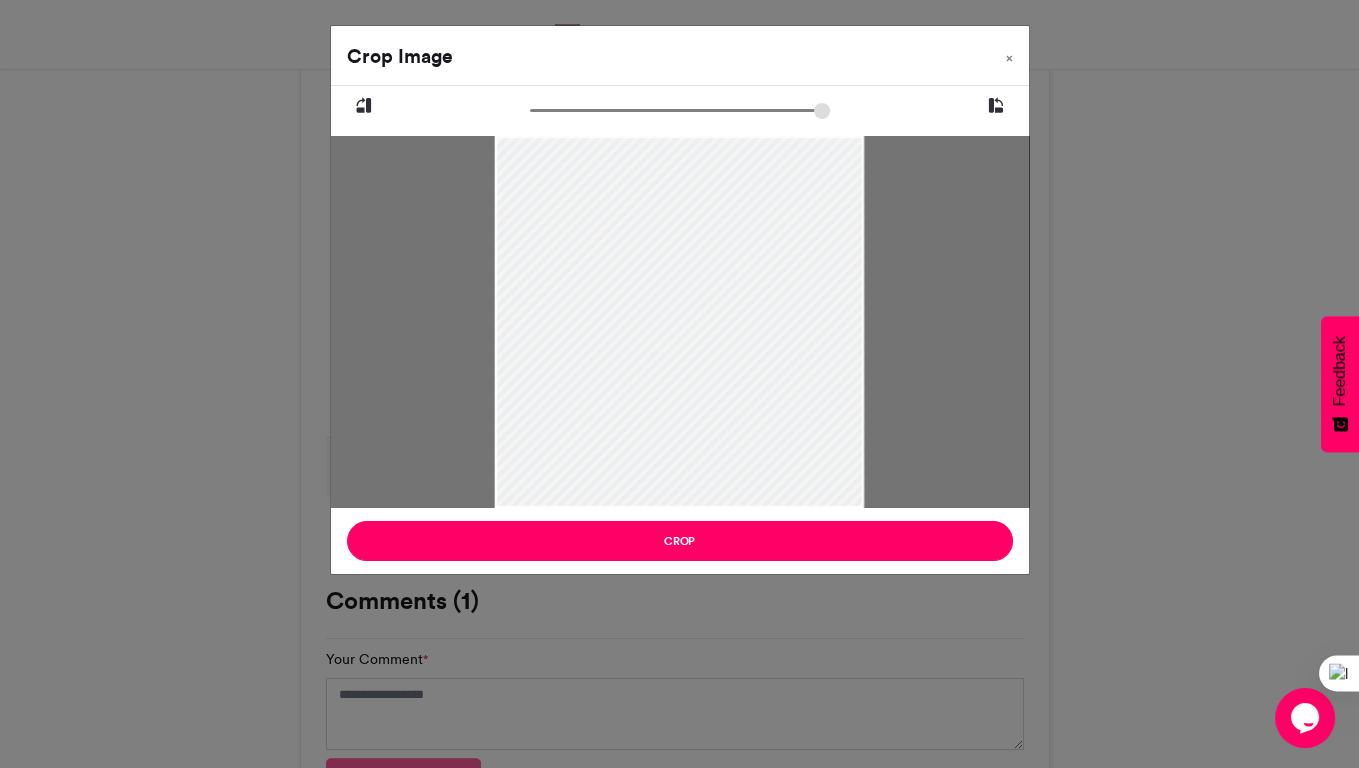 click on "Crop Image
×
Crop" at bounding box center (679, 384) 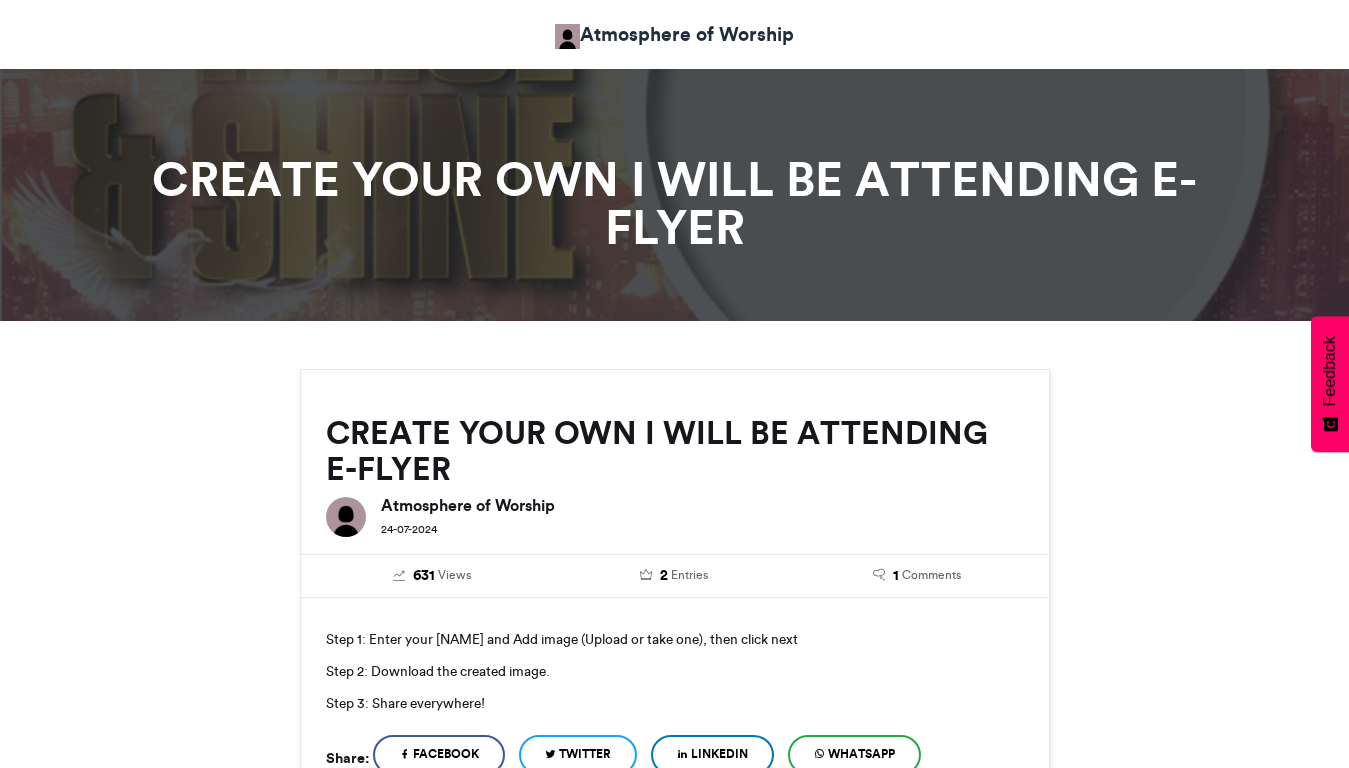 scroll, scrollTop: 0, scrollLeft: 0, axis: both 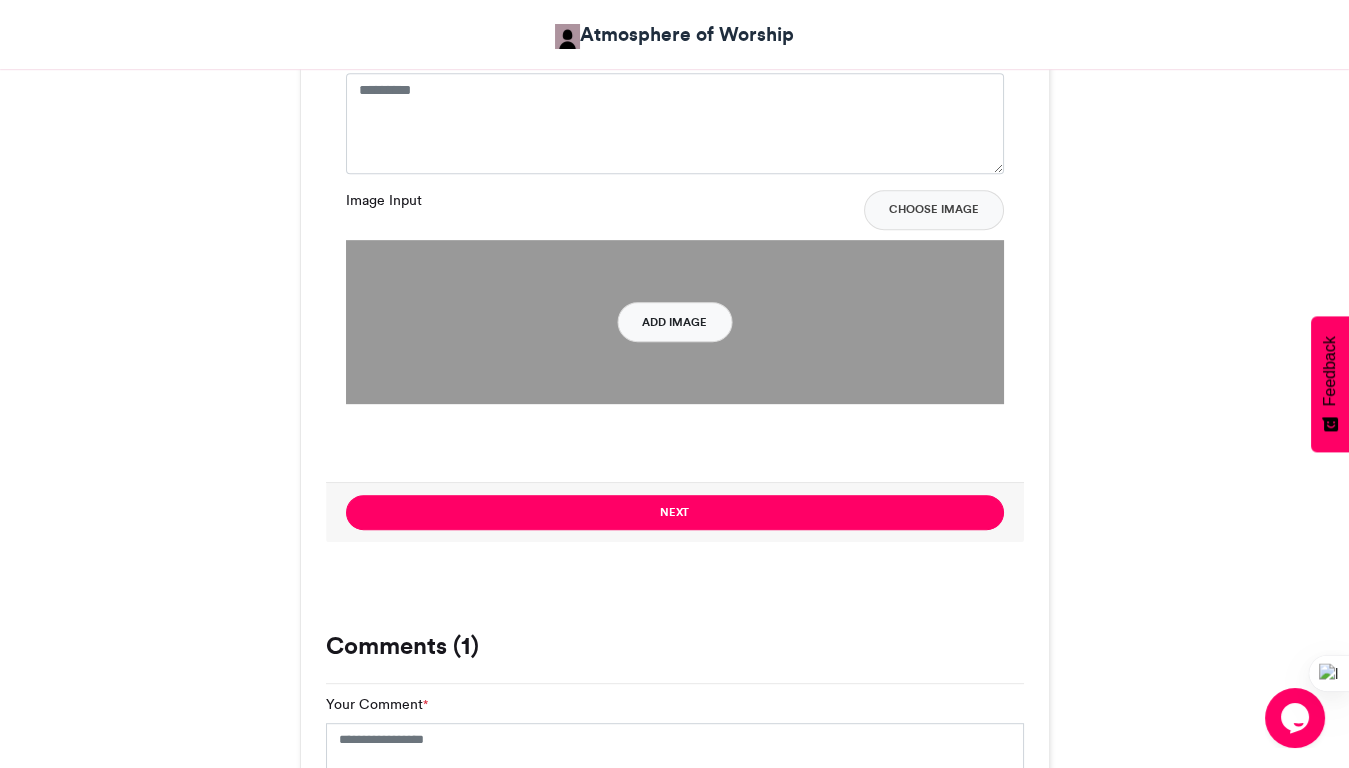 click on "Add Image" at bounding box center (674, 322) 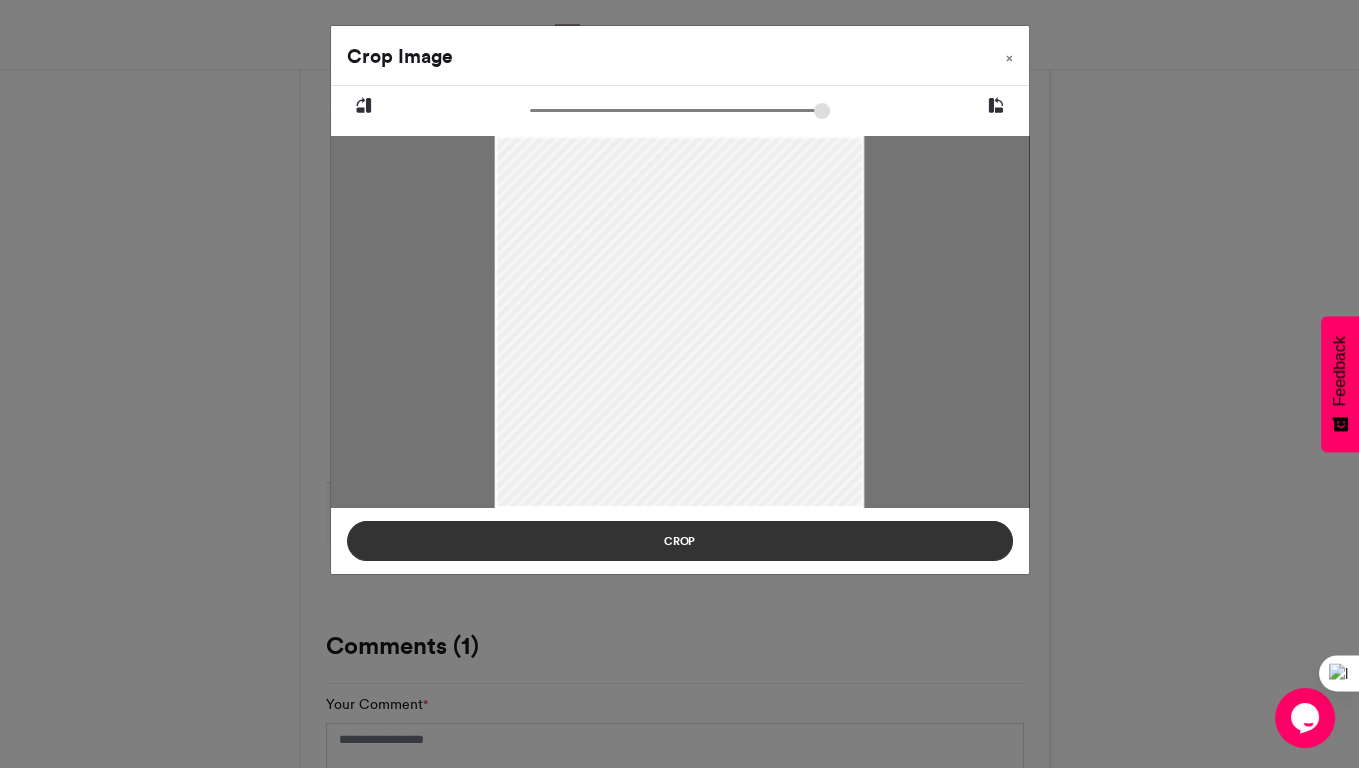 drag, startPoint x: 641, startPoint y: 382, endPoint x: 670, endPoint y: 540, distance: 160.63934 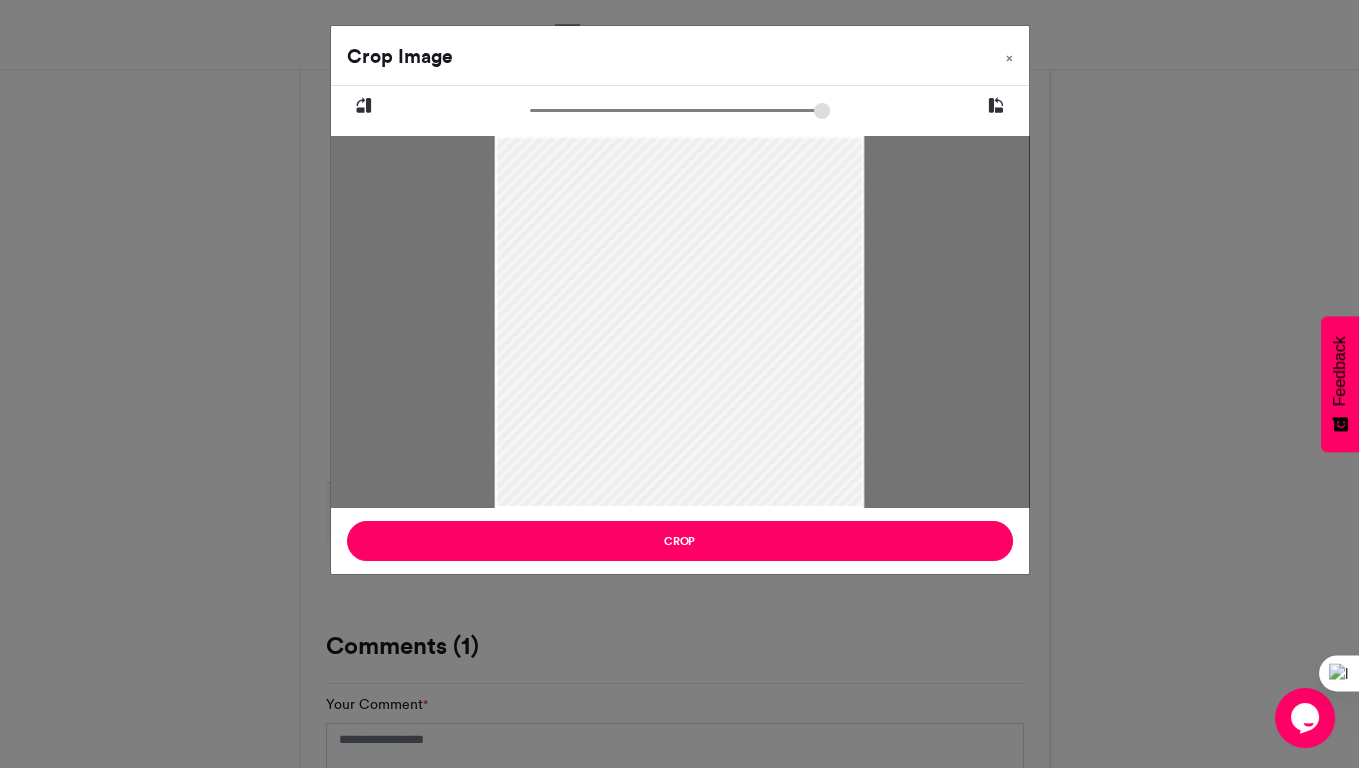 drag, startPoint x: 650, startPoint y: 335, endPoint x: 650, endPoint y: 373, distance: 38 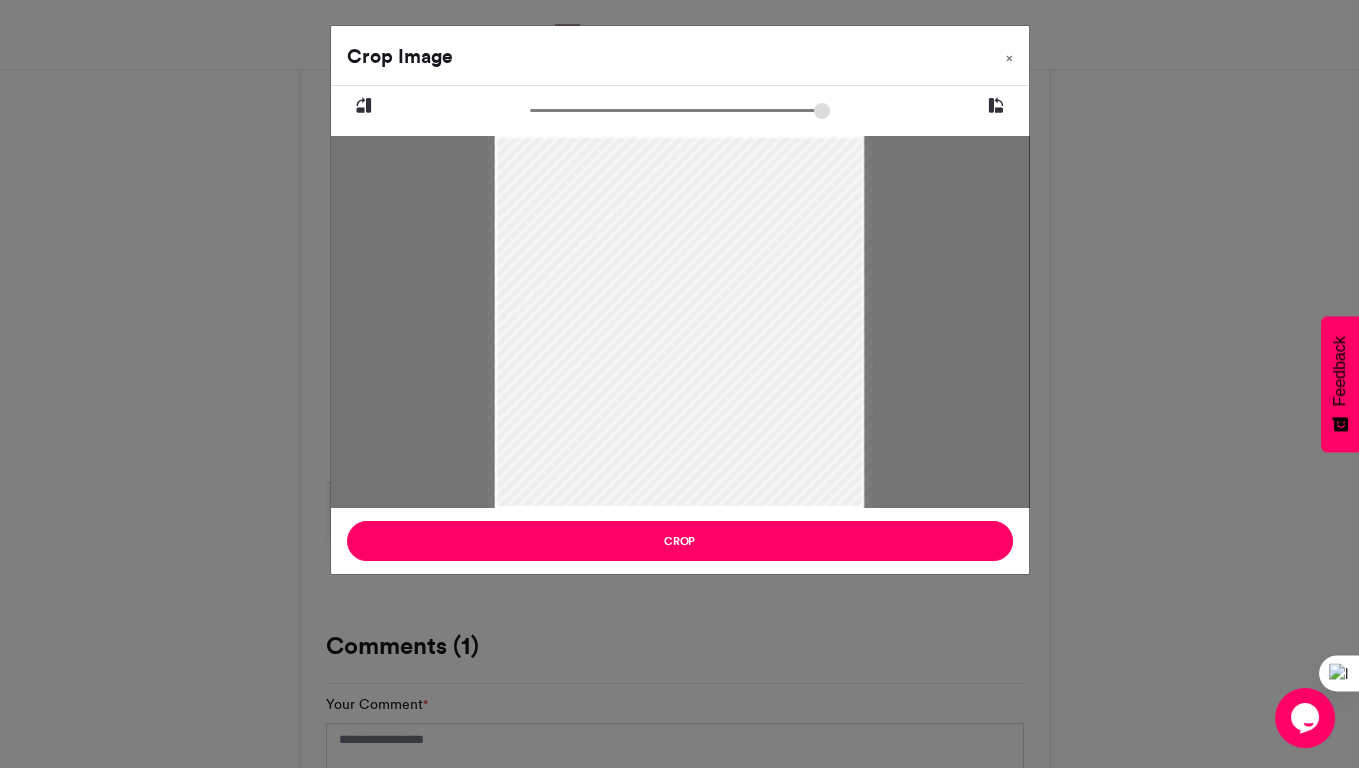 type on "******" 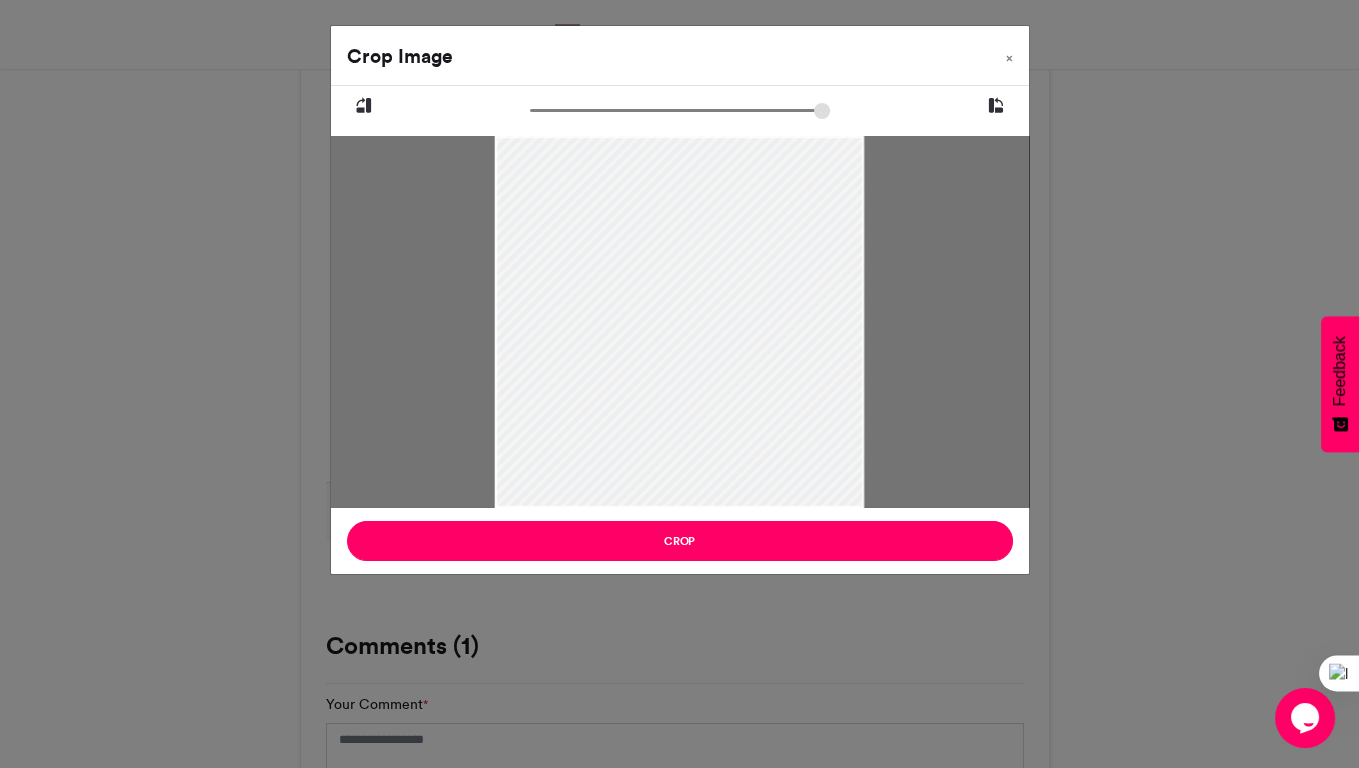 click at bounding box center (680, 110) 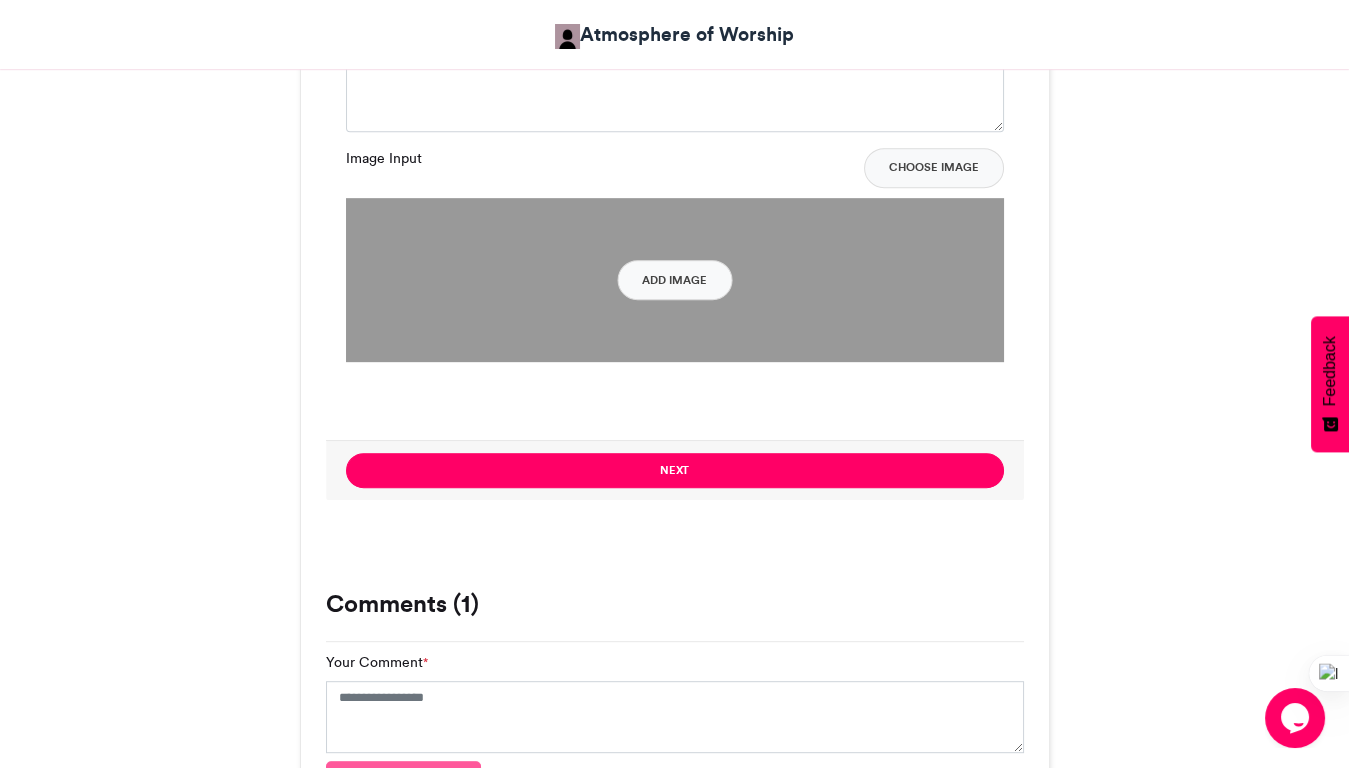 scroll, scrollTop: 1653, scrollLeft: 0, axis: vertical 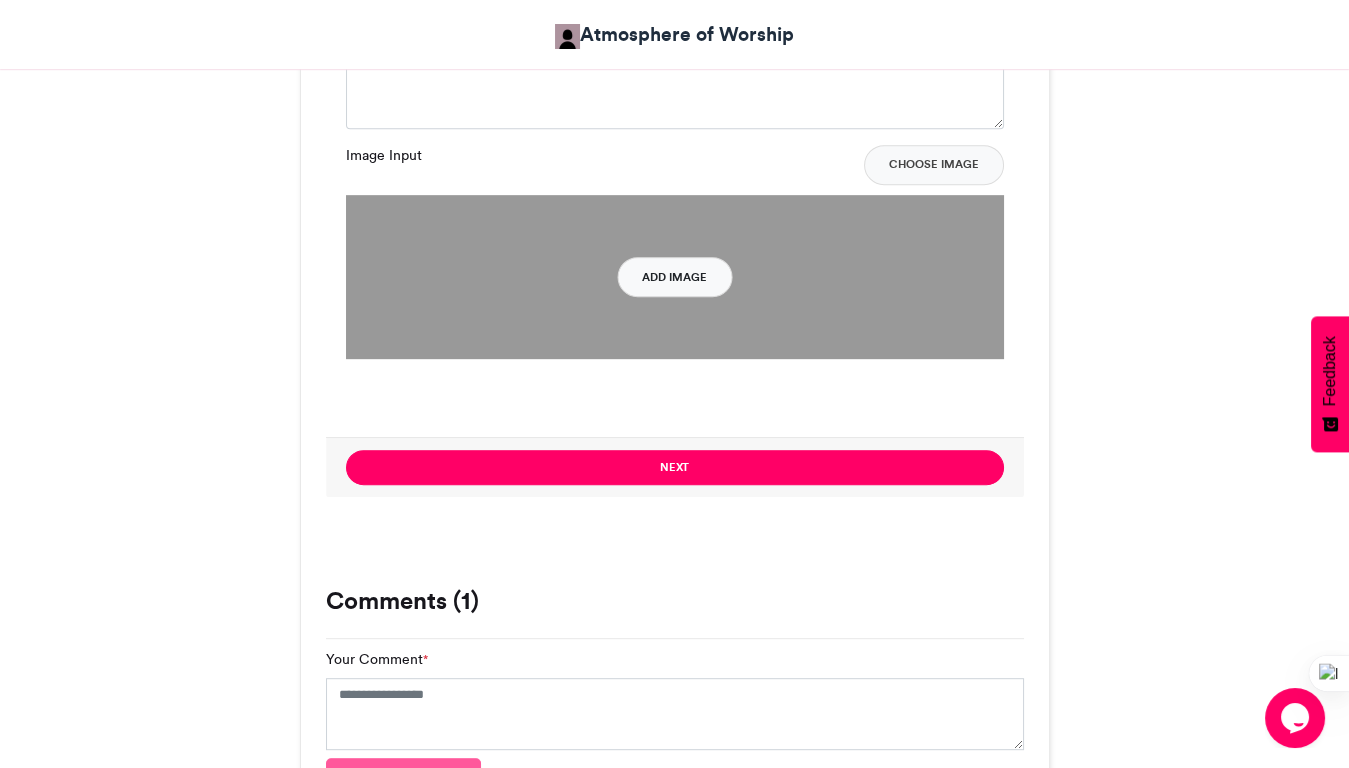 click on "Add Image" at bounding box center [674, 277] 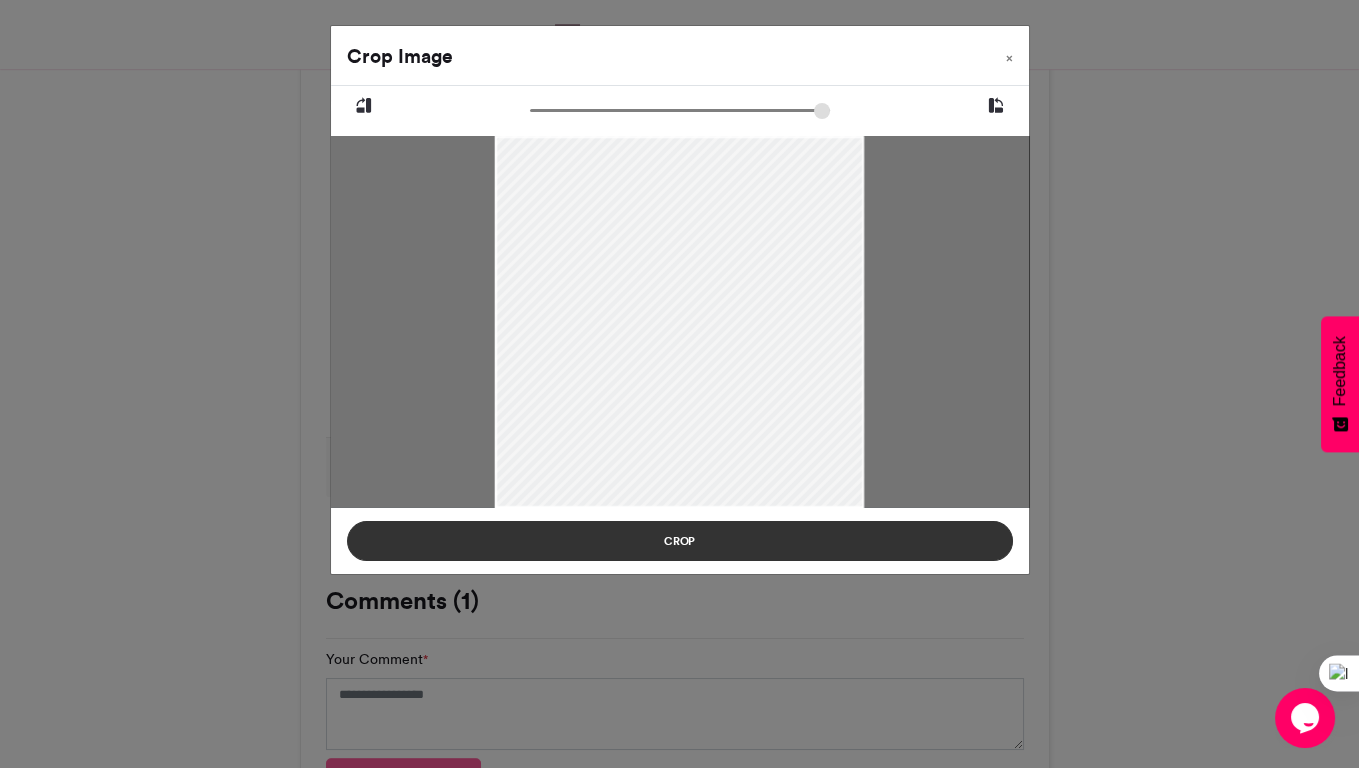 click on "Crop" at bounding box center [680, 541] 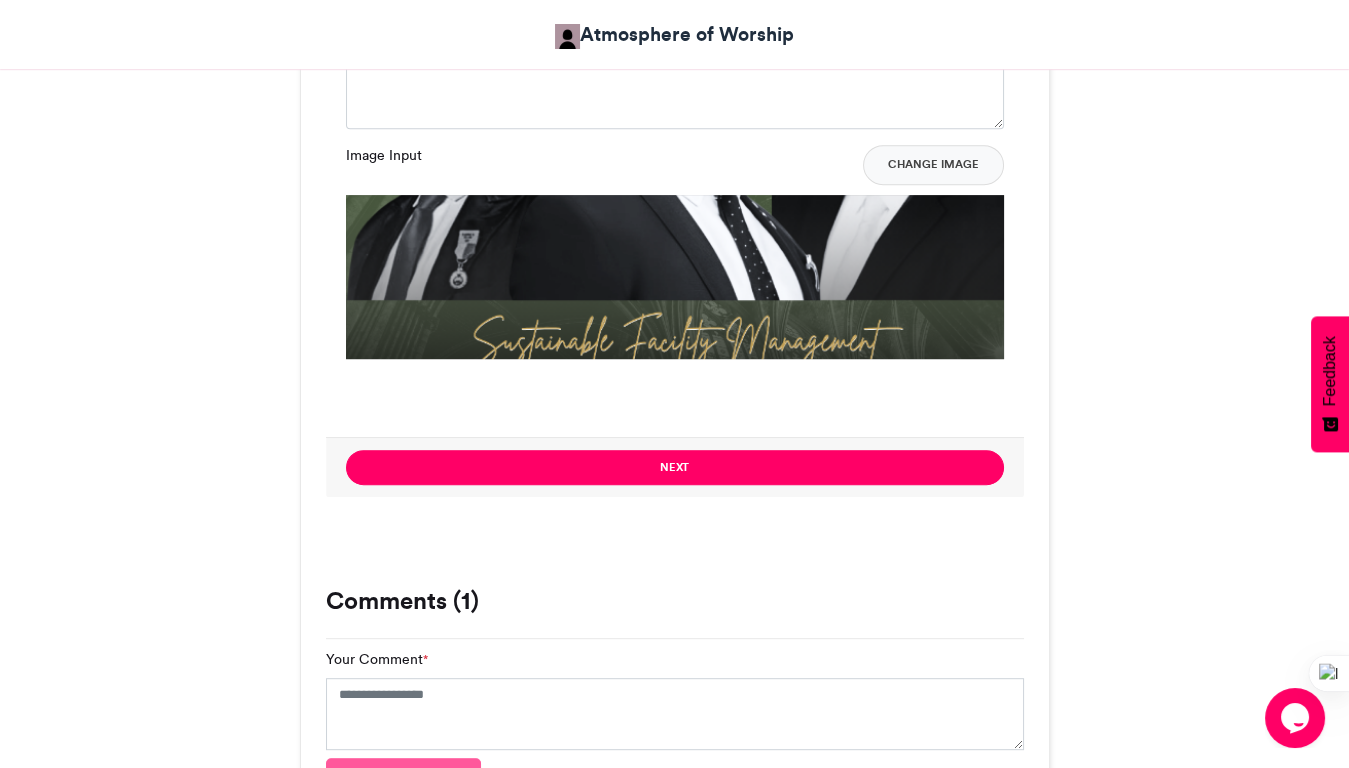 click at bounding box center (675, 525) 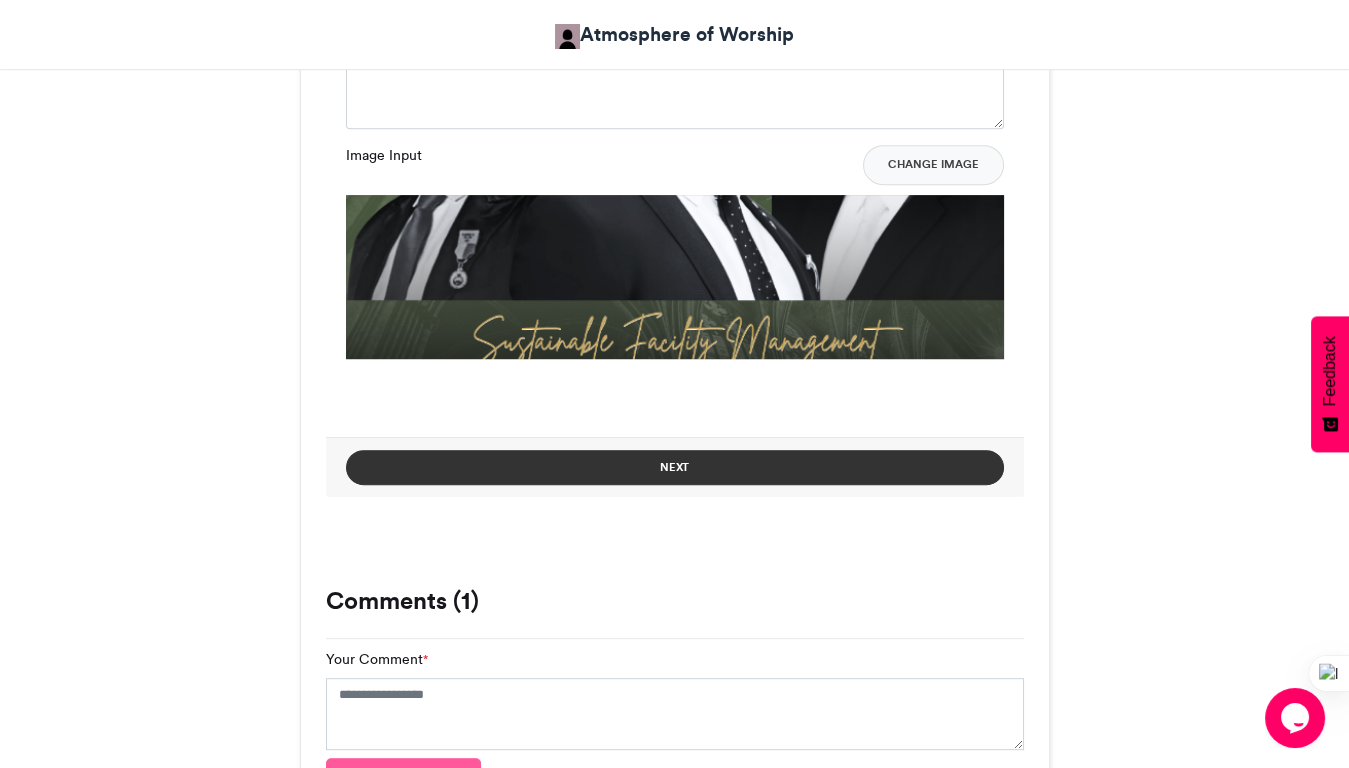 click on "Next" at bounding box center (675, 467) 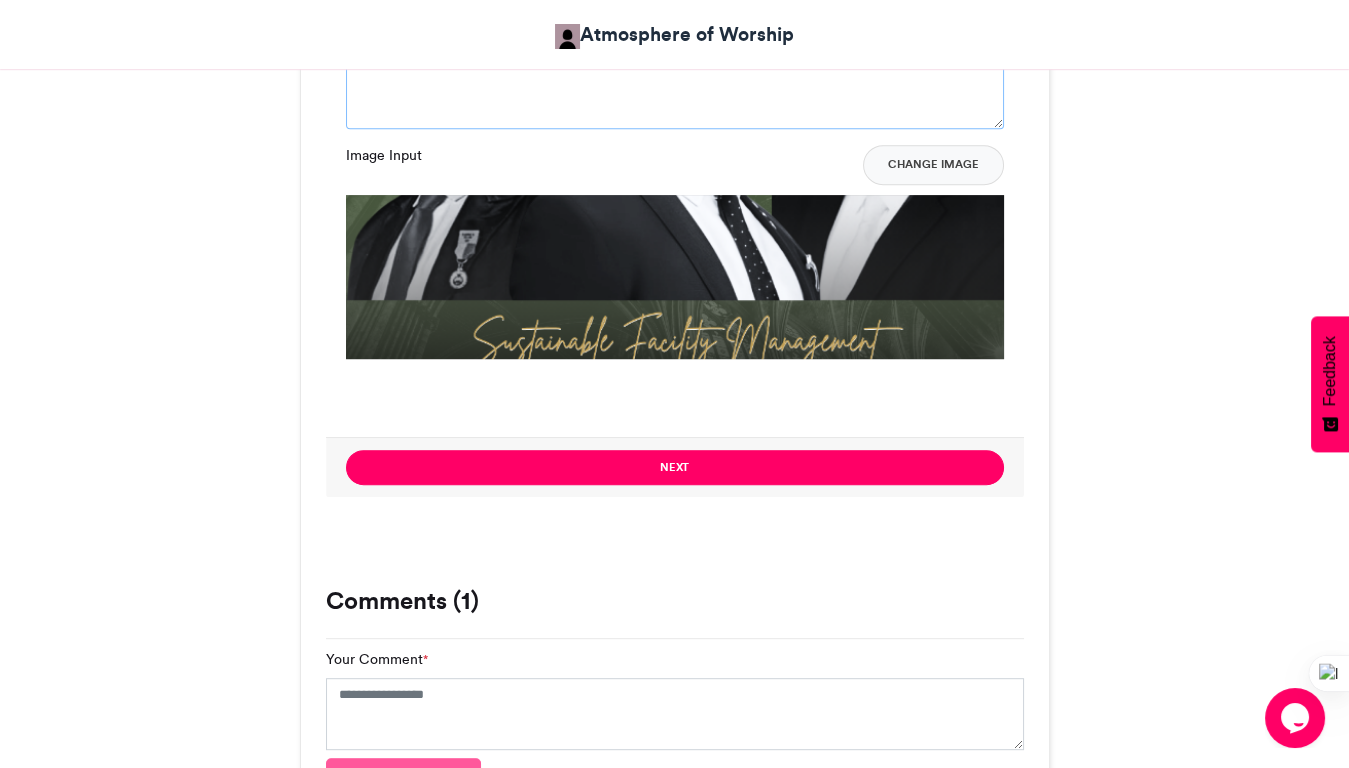 click on "Text  *" at bounding box center [675, 78] 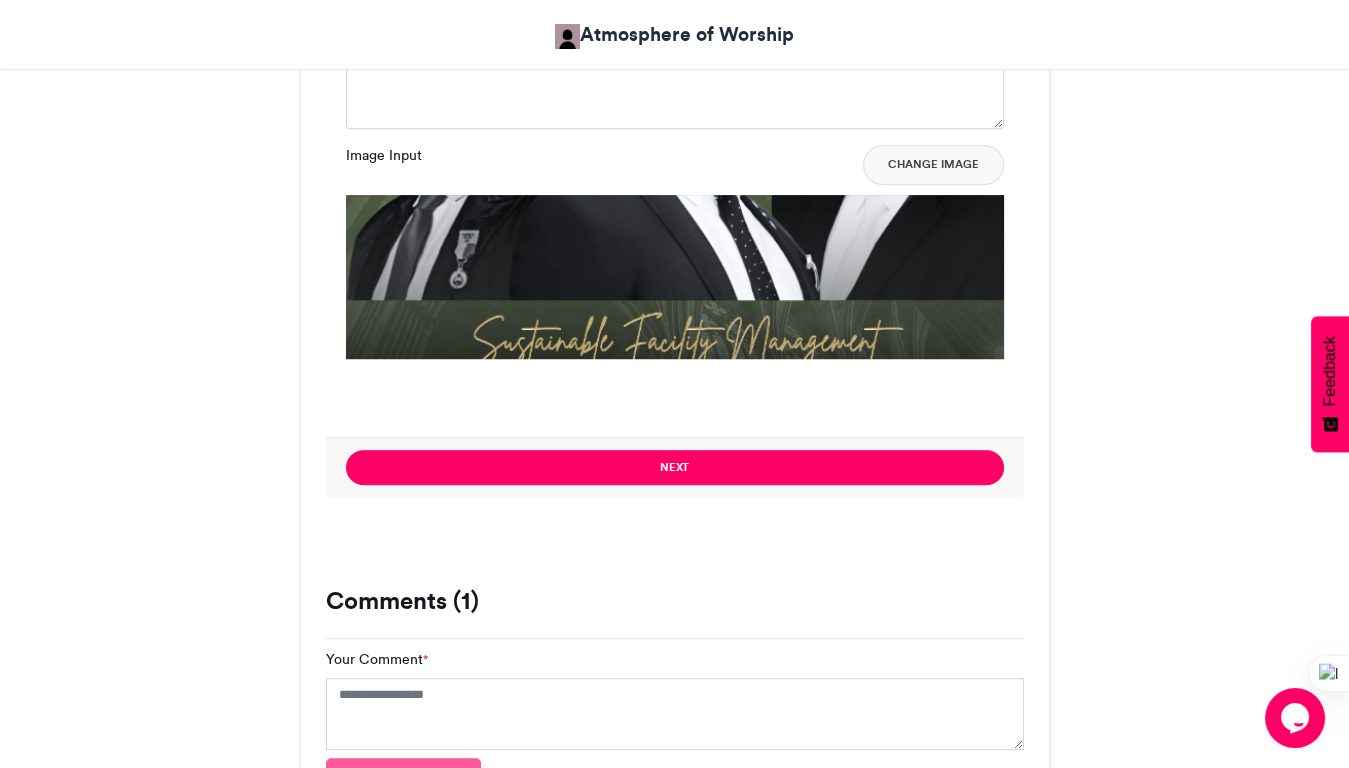 click on "Atmosphere of Worship" at bounding box center (674, 34) 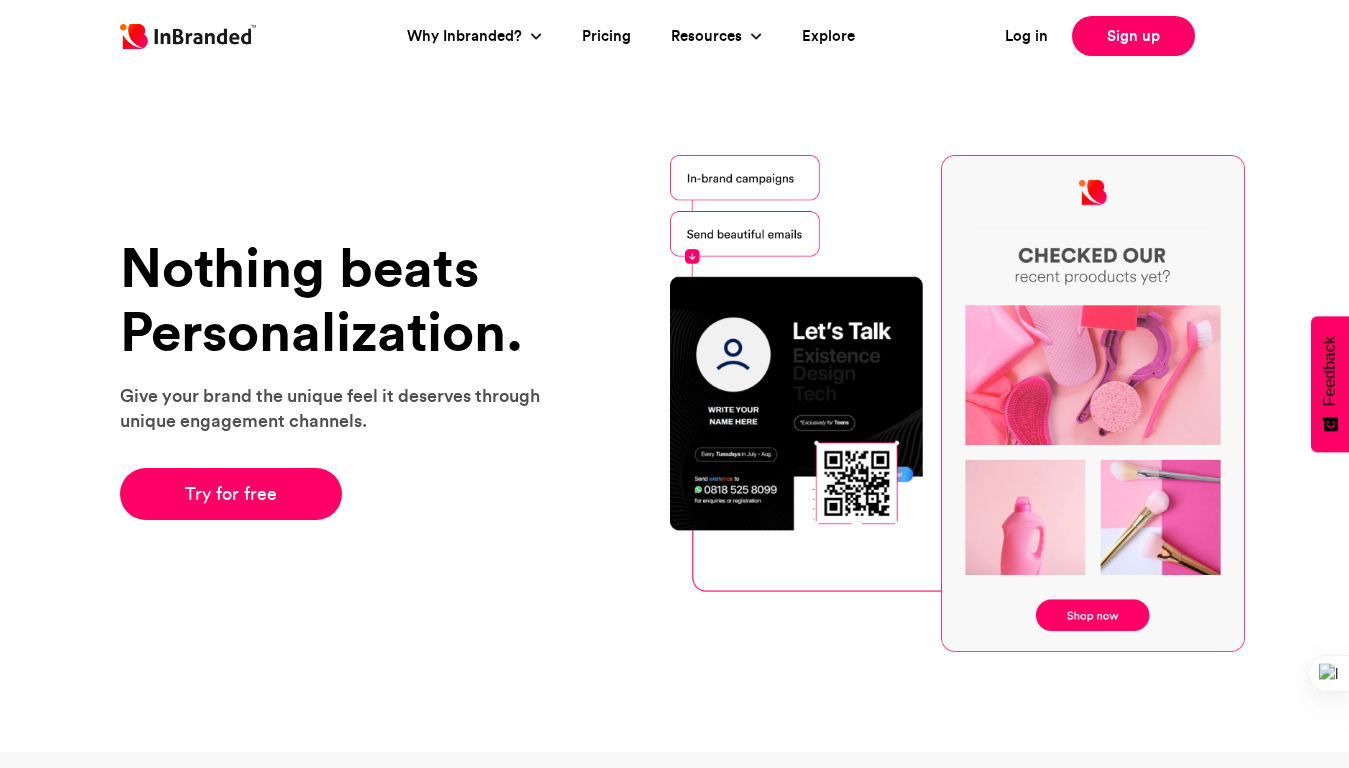 scroll, scrollTop: 0, scrollLeft: 0, axis: both 